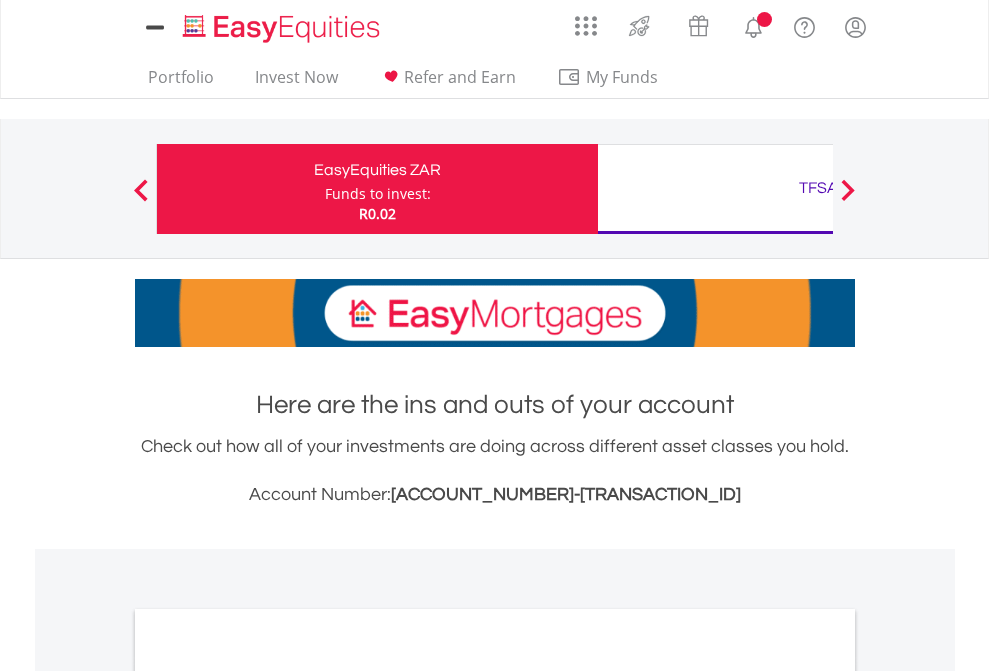 scroll, scrollTop: 0, scrollLeft: 0, axis: both 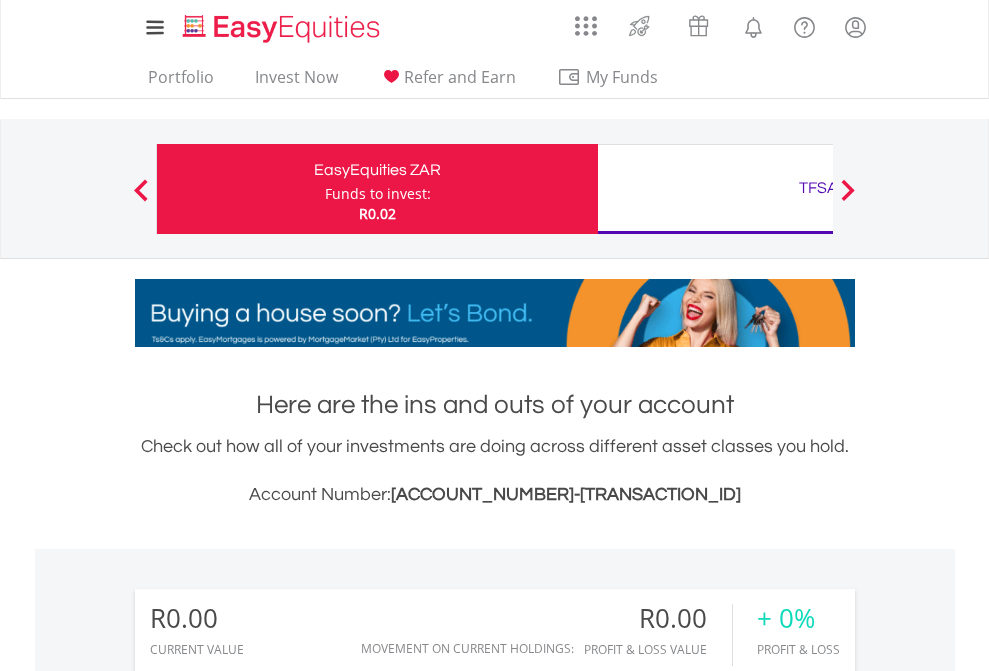click on "Funds to invest:" at bounding box center (378, 194) 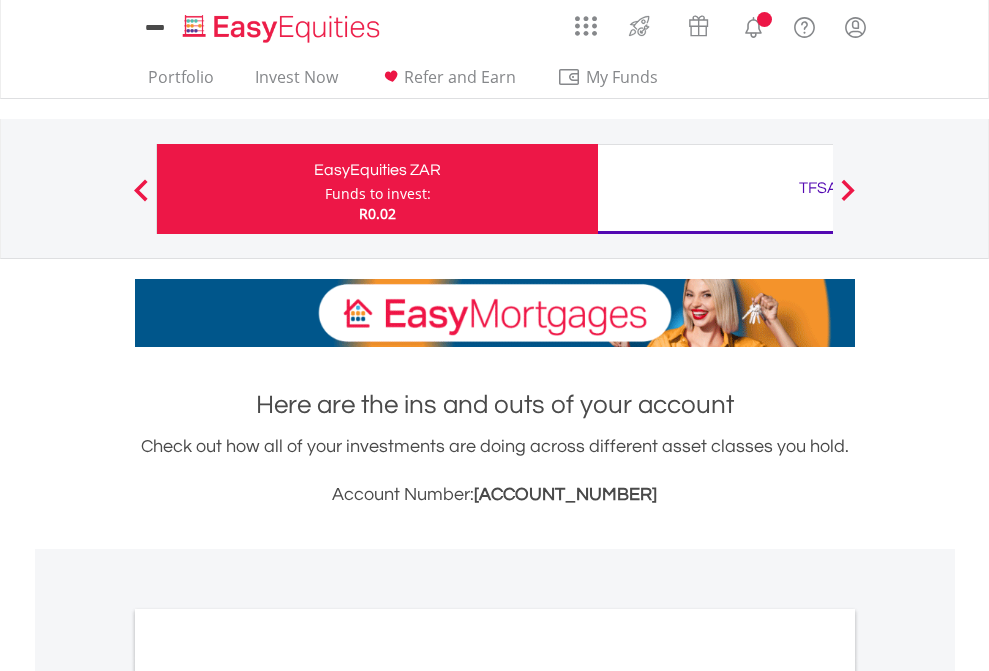 scroll, scrollTop: 0, scrollLeft: 0, axis: both 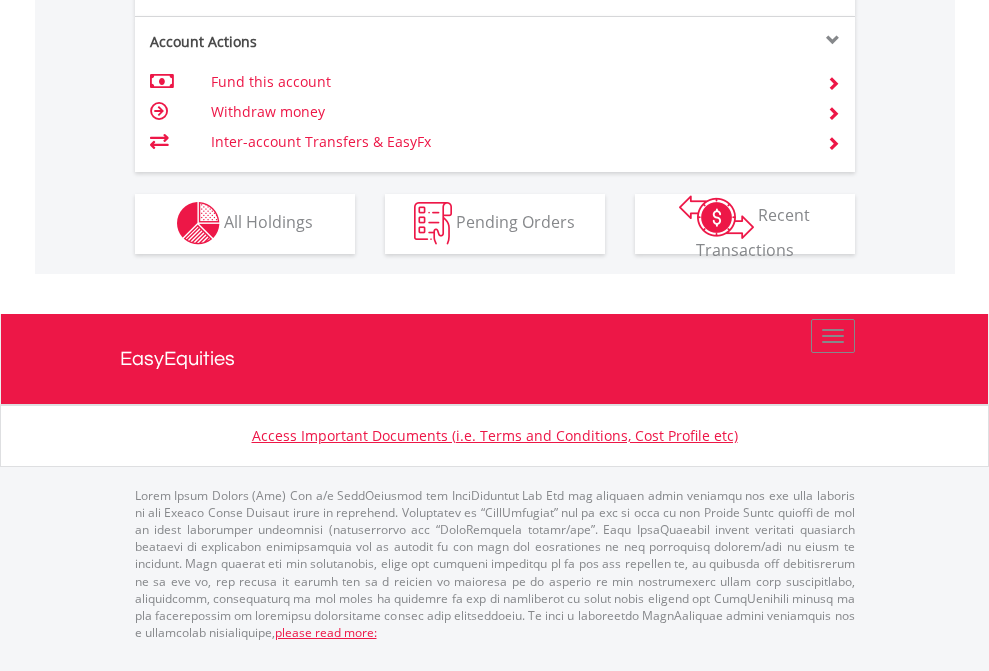click on "Investment types" at bounding box center (706, -353) 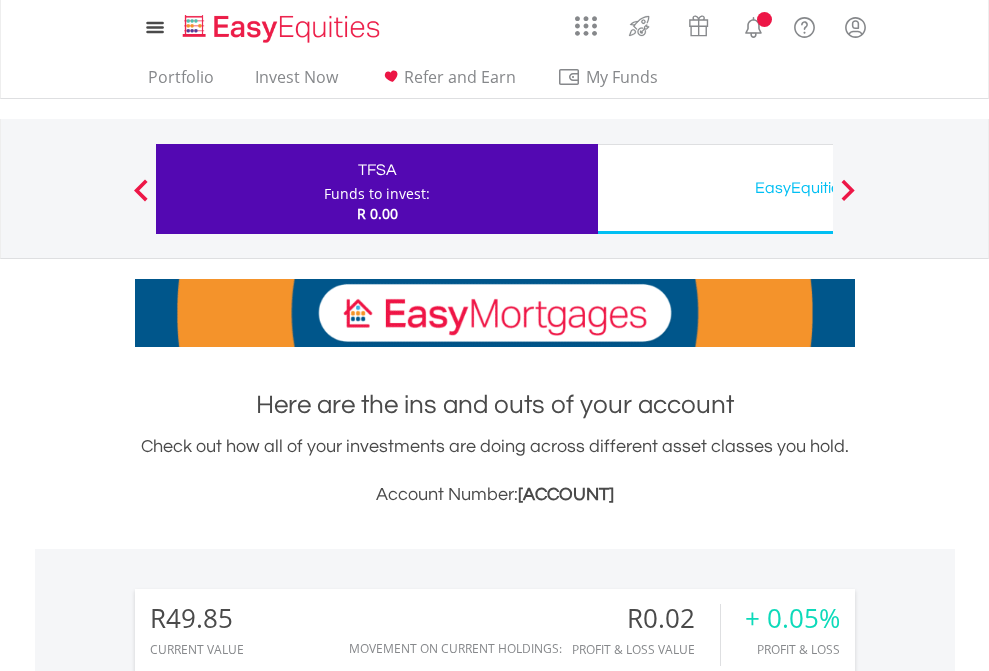 scroll, scrollTop: 0, scrollLeft: 0, axis: both 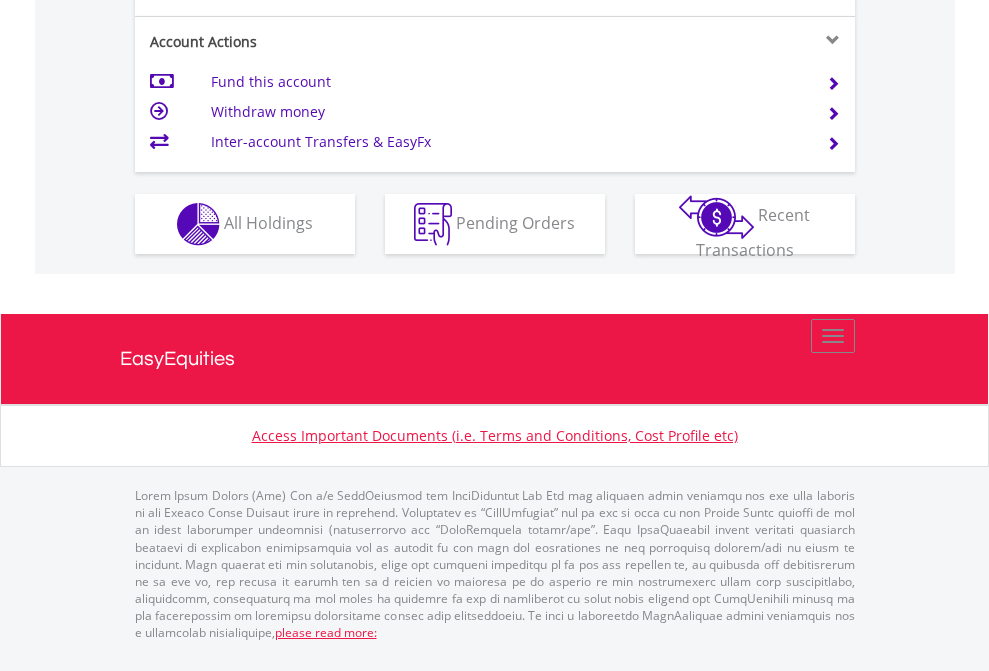 click on "Investment types" at bounding box center (706, -337) 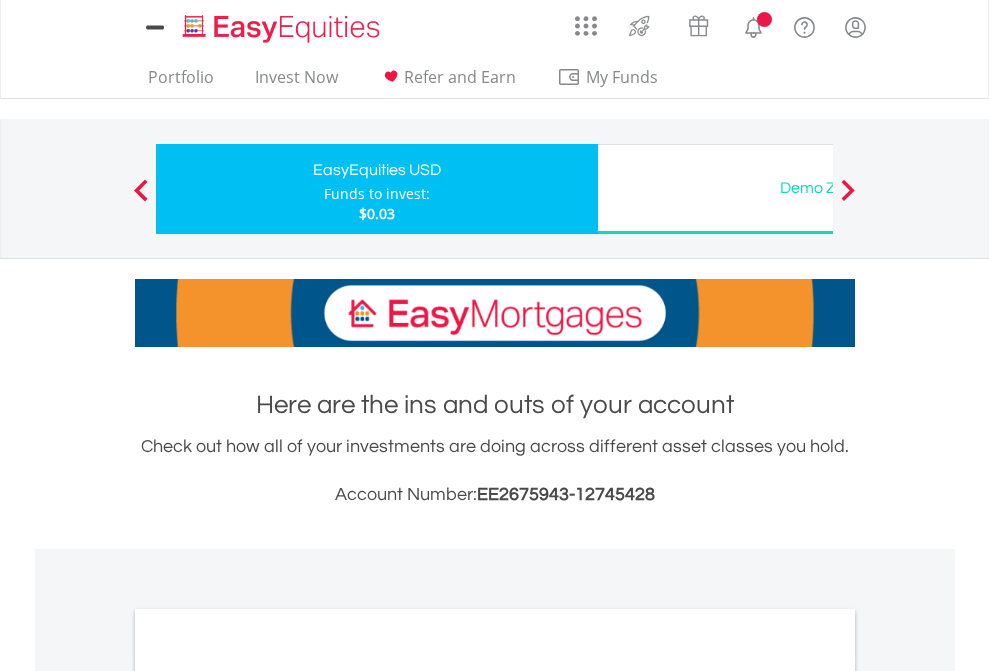 scroll, scrollTop: 0, scrollLeft: 0, axis: both 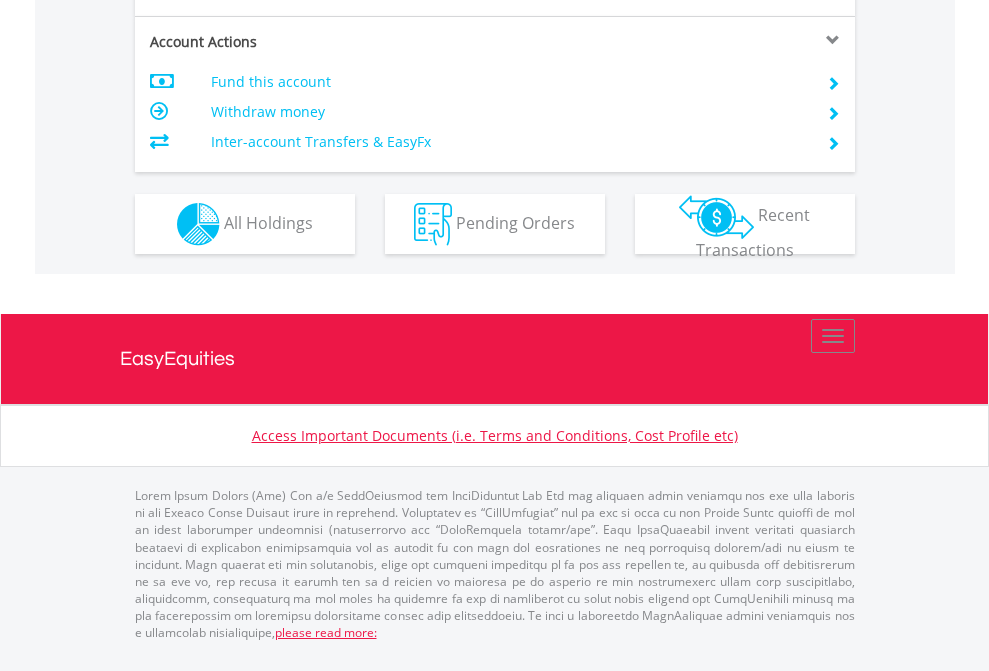 click on "Investment types" at bounding box center (706, -337) 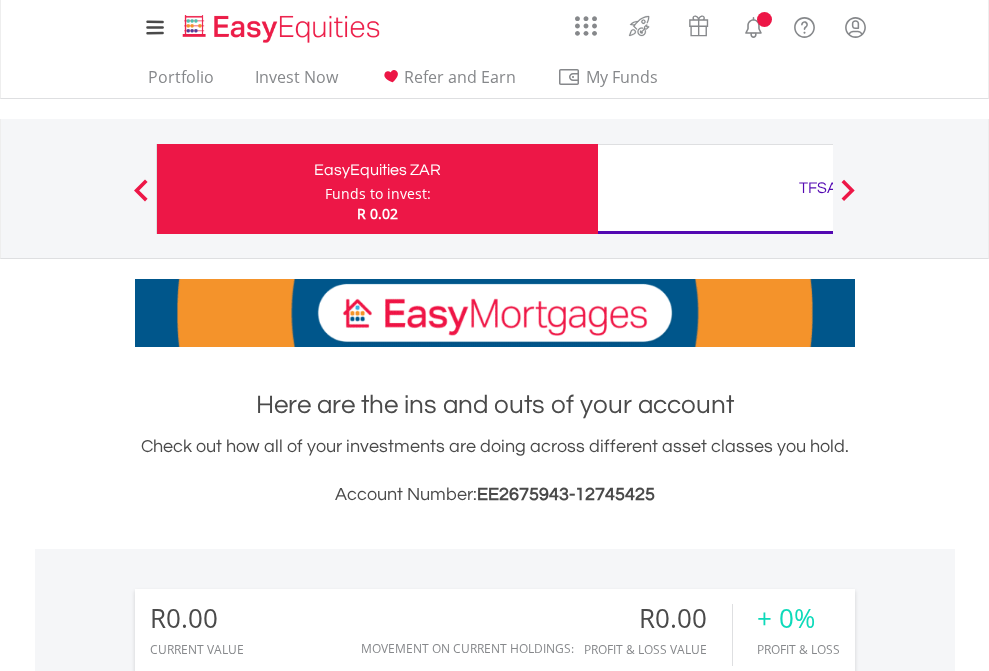 scroll, scrollTop: 1486, scrollLeft: 0, axis: vertical 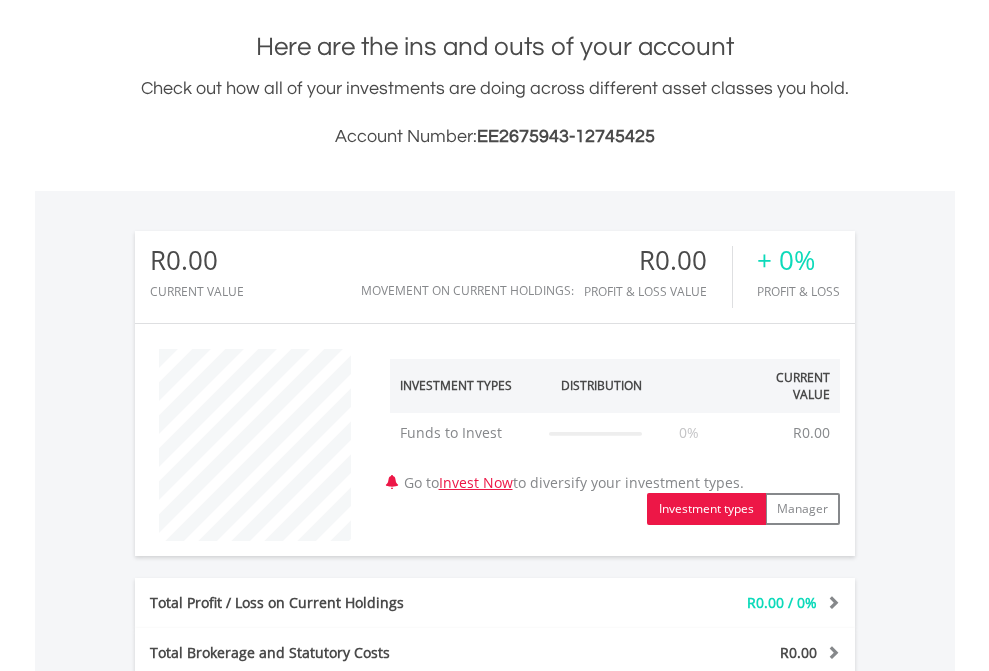 click on "All Holdings" at bounding box center [268, 1084] 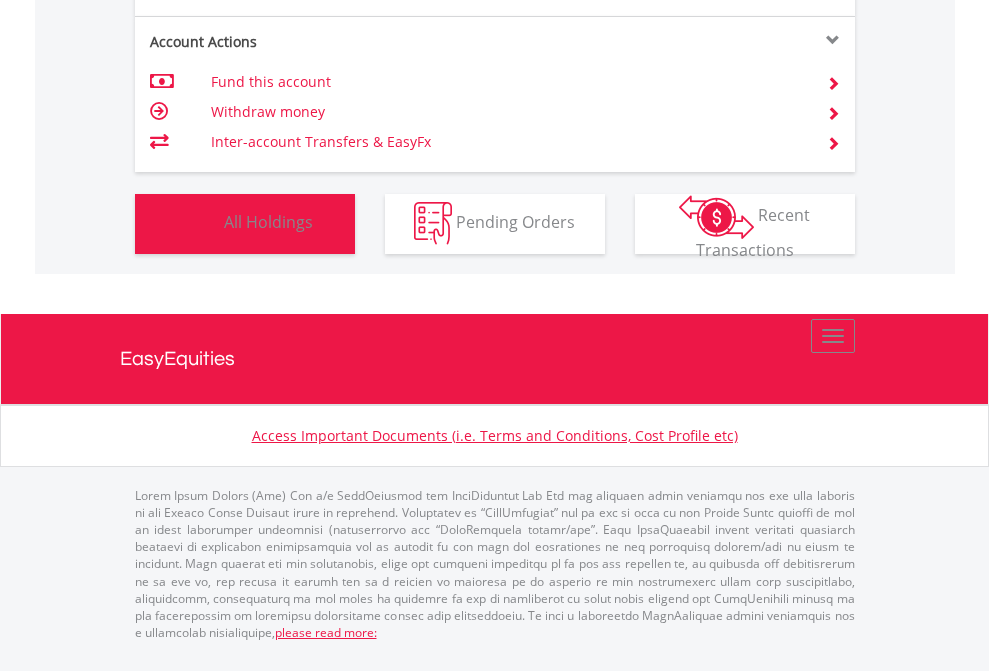 scroll, scrollTop: 999808, scrollLeft: 999687, axis: both 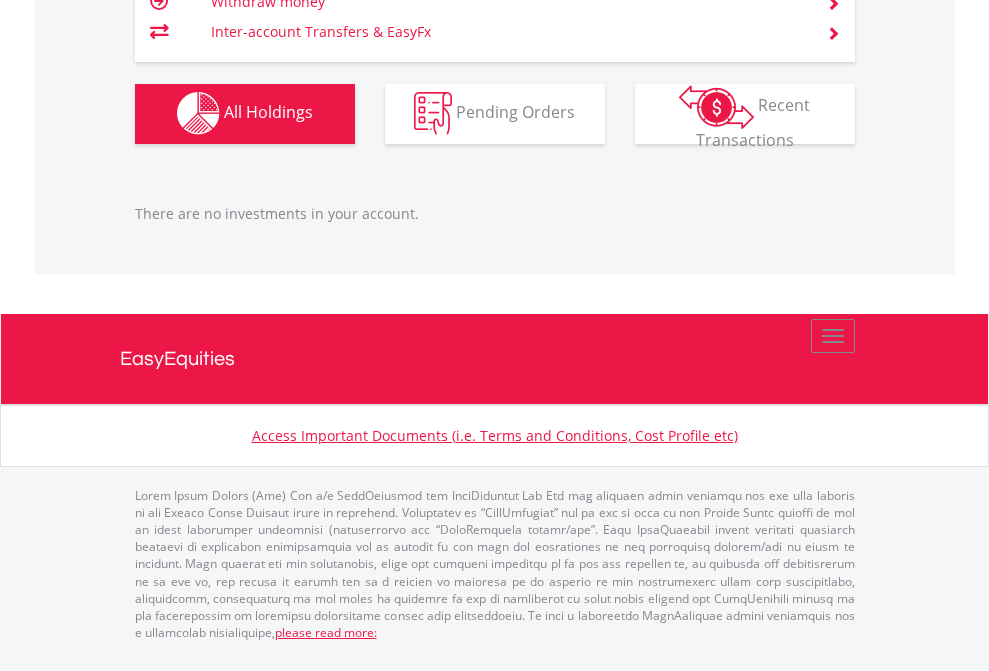 click on "TFSA" at bounding box center [818, -1142] 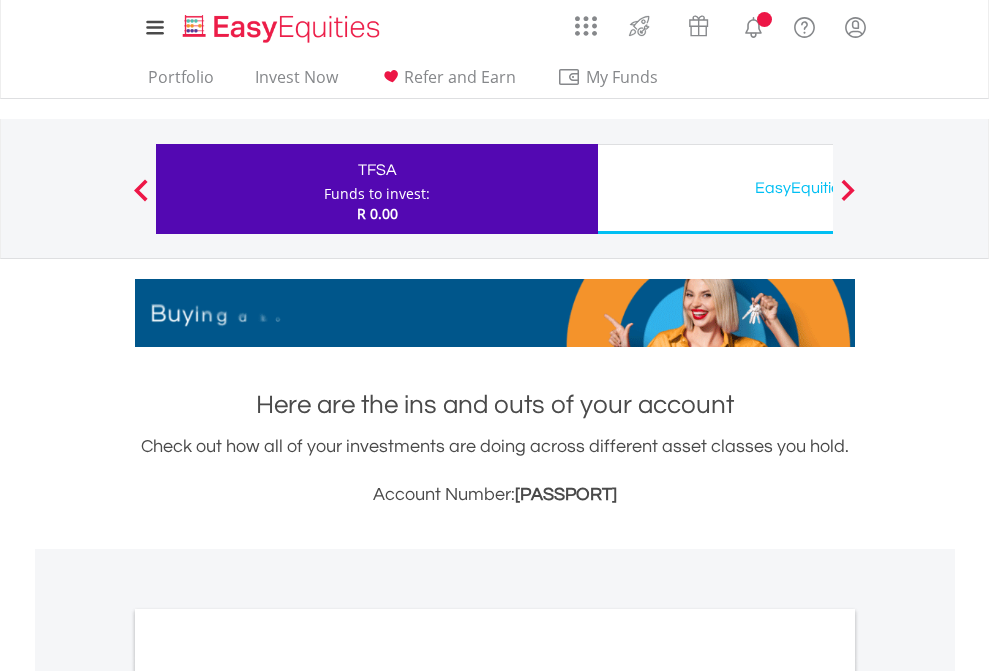 scroll, scrollTop: 1202, scrollLeft: 0, axis: vertical 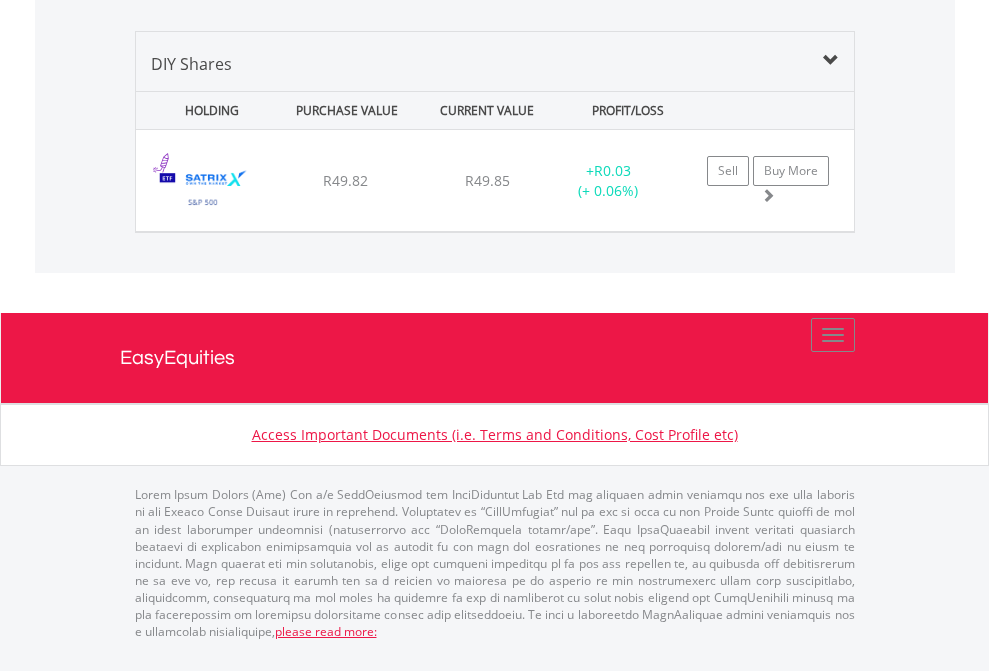 click on "EasyEquities USD" at bounding box center (818, -1339) 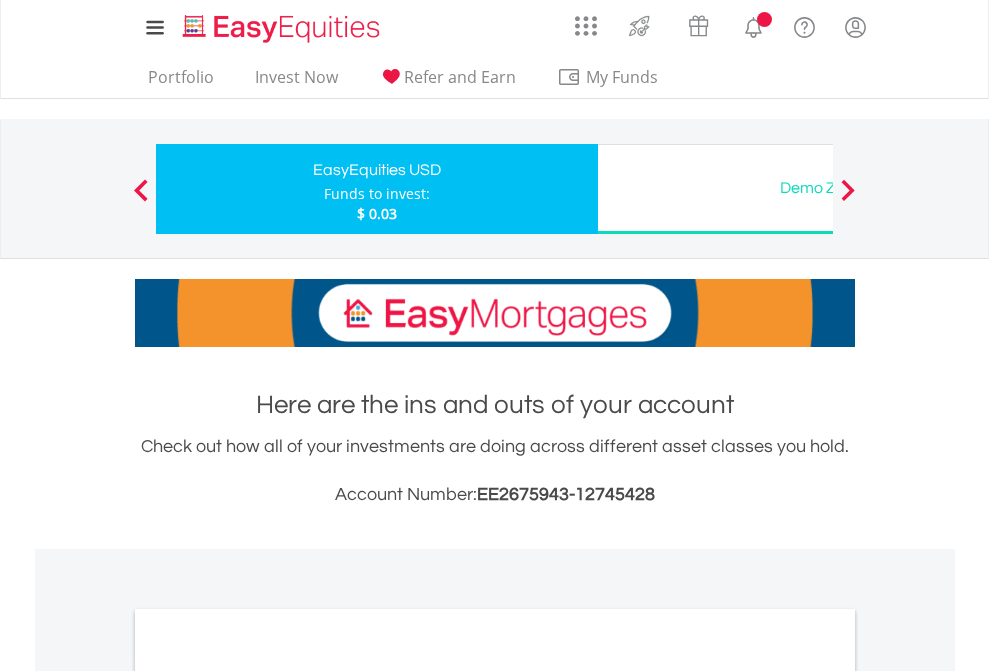 scroll, scrollTop: 0, scrollLeft: 0, axis: both 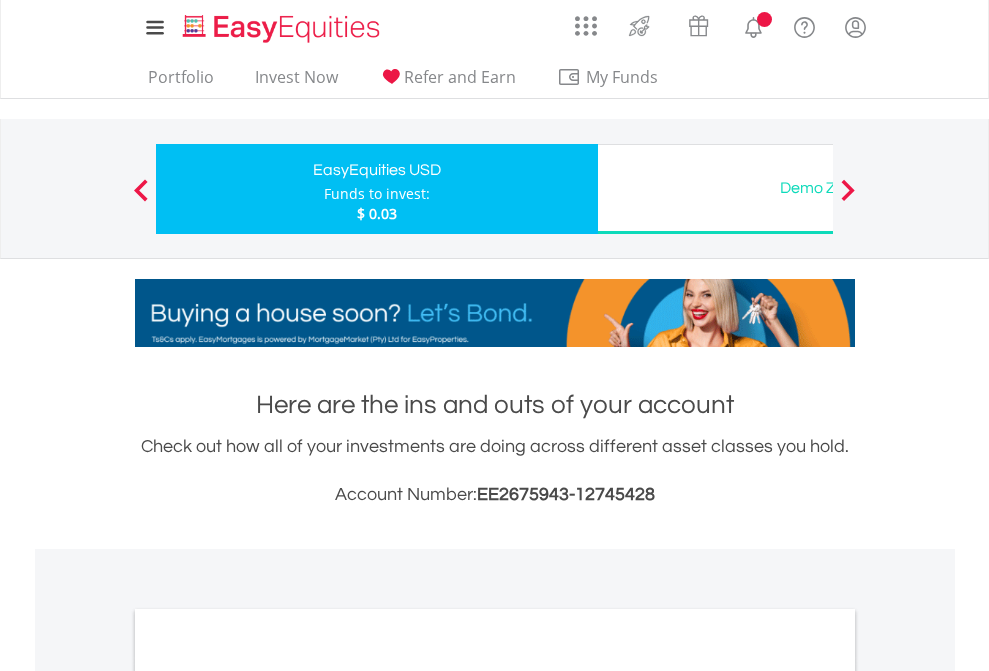 click on "All Holdings" at bounding box center [268, 1096] 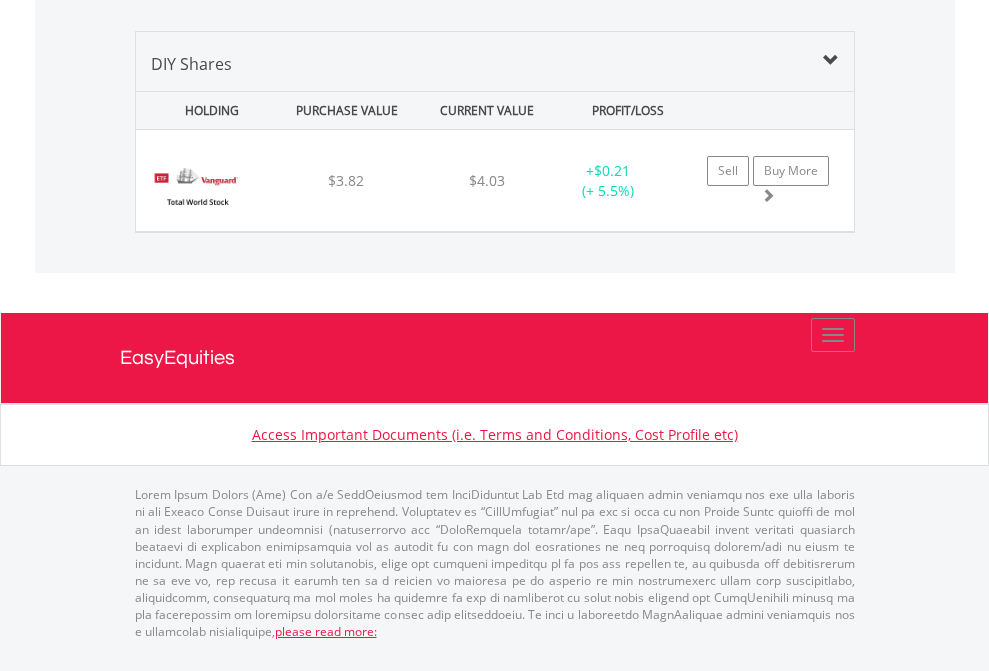 scroll, scrollTop: 2225, scrollLeft: 0, axis: vertical 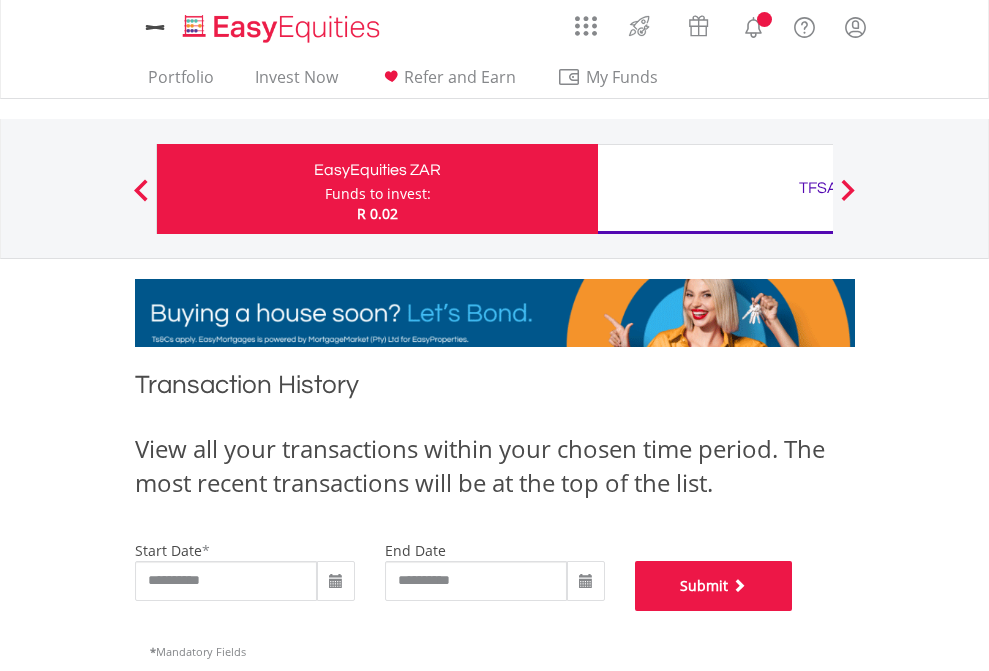 click on "Submit" at bounding box center (714, 586) 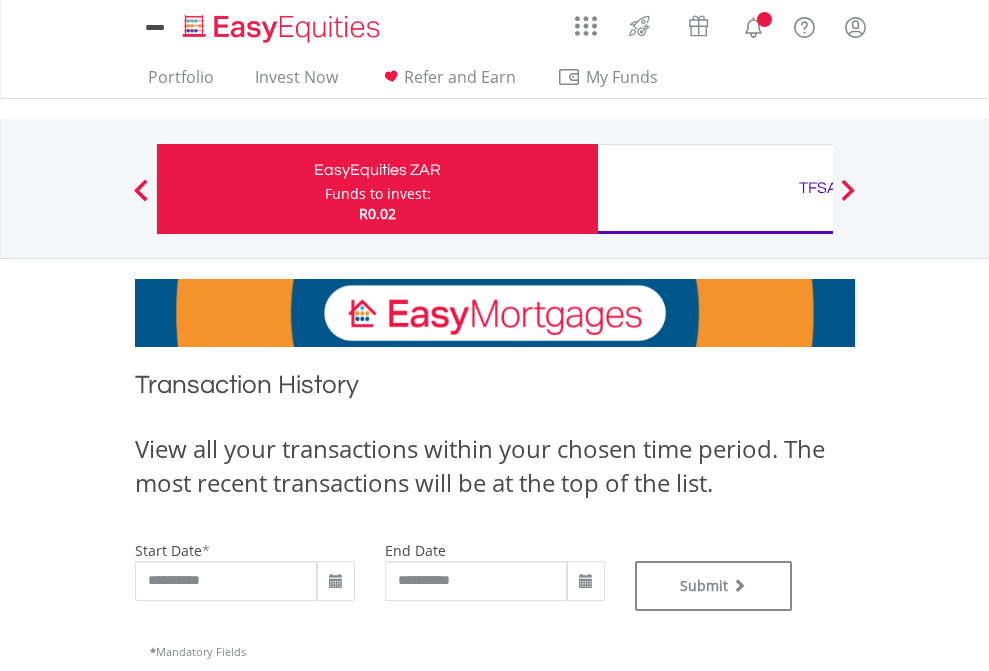 scroll, scrollTop: 0, scrollLeft: 0, axis: both 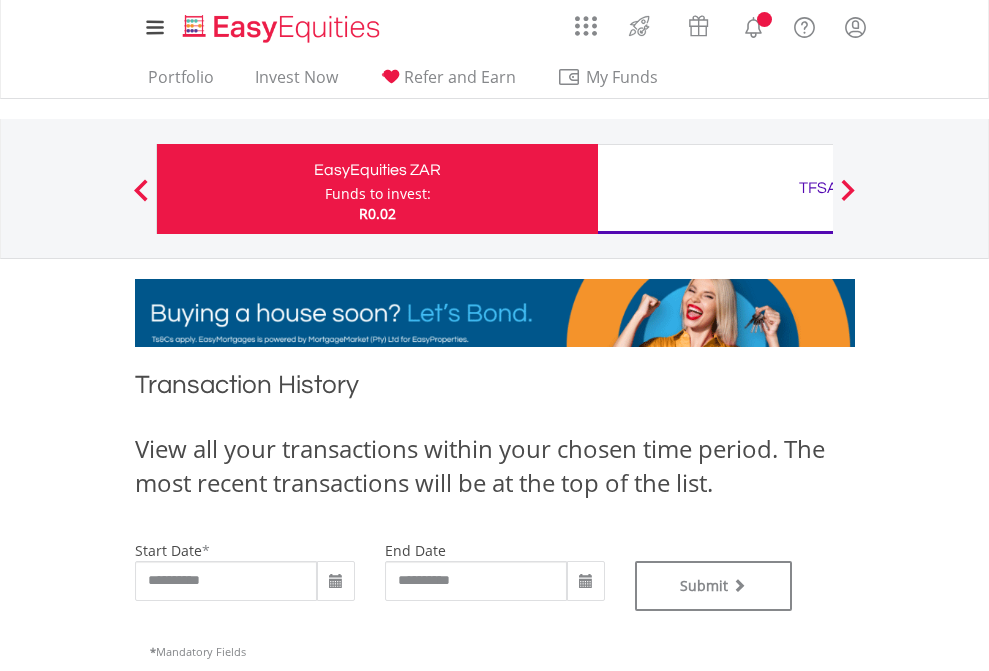 click on "TFSA" at bounding box center [818, 188] 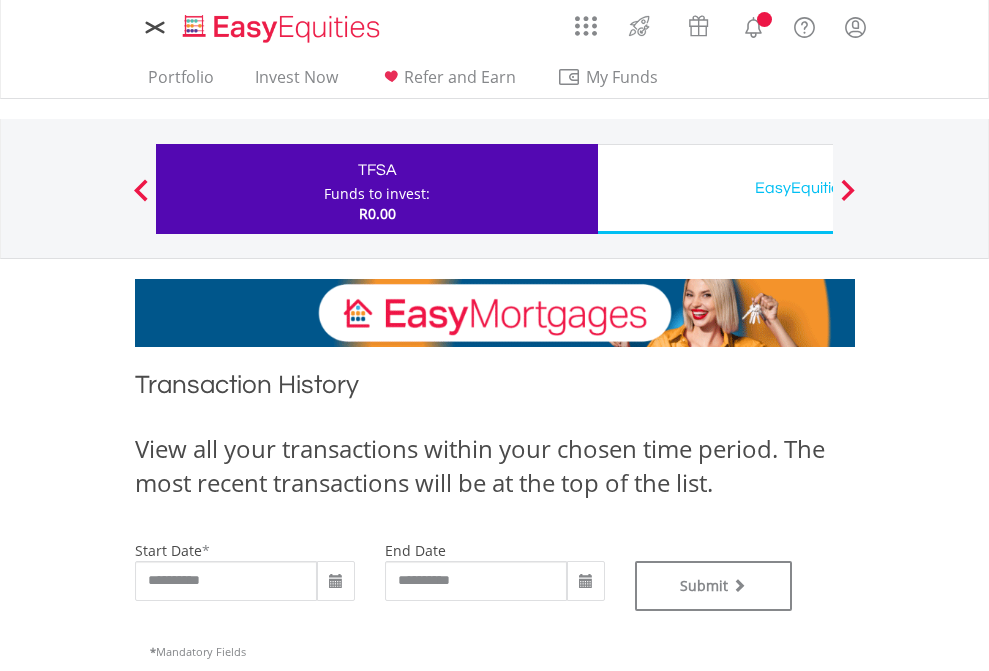 scroll, scrollTop: 0, scrollLeft: 0, axis: both 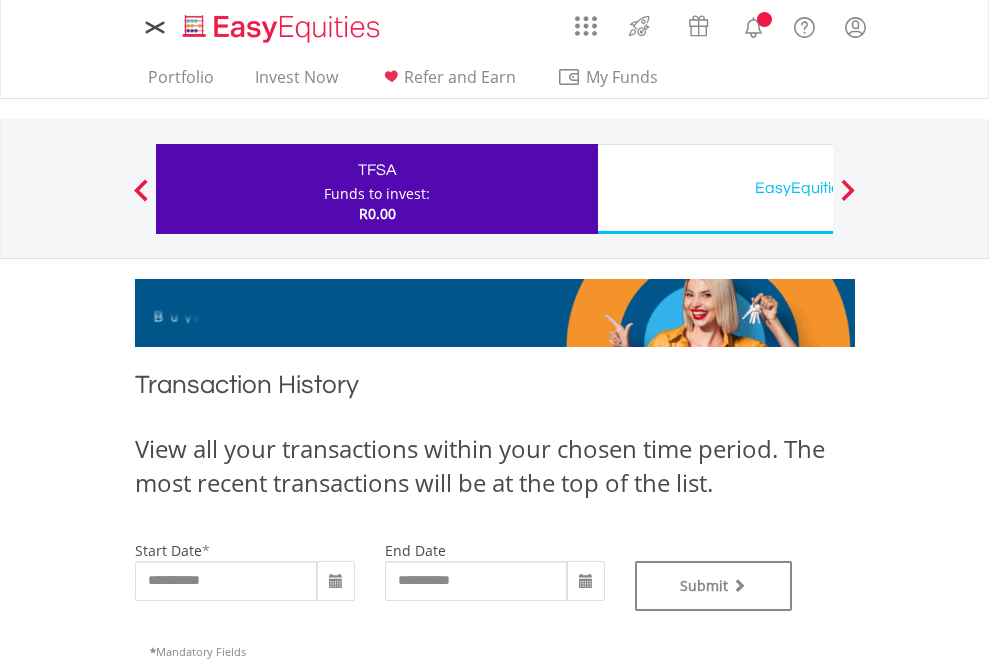 type on "**********" 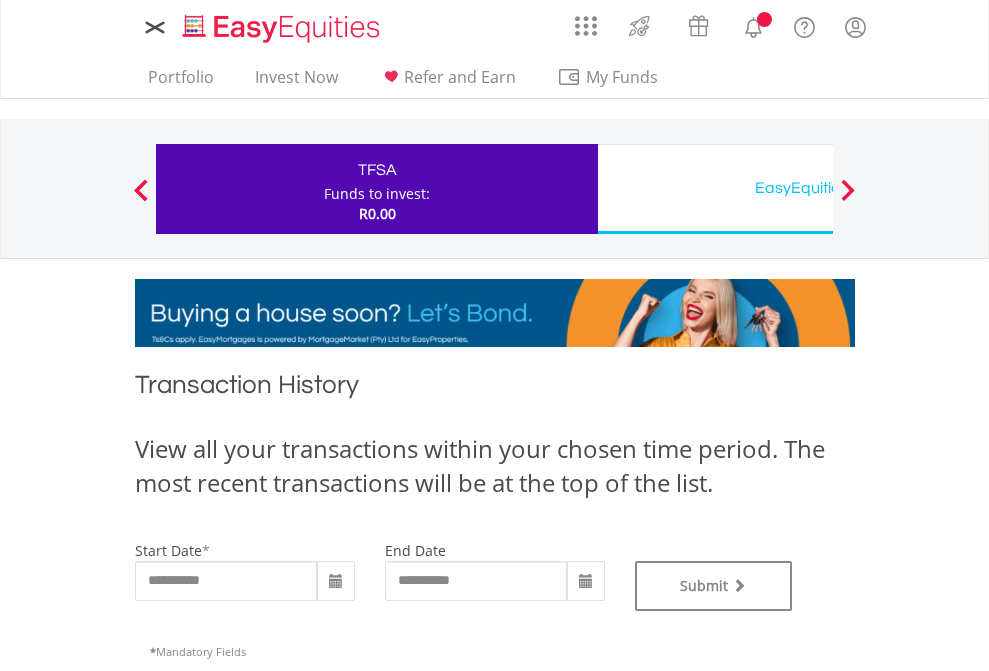 type on "**********" 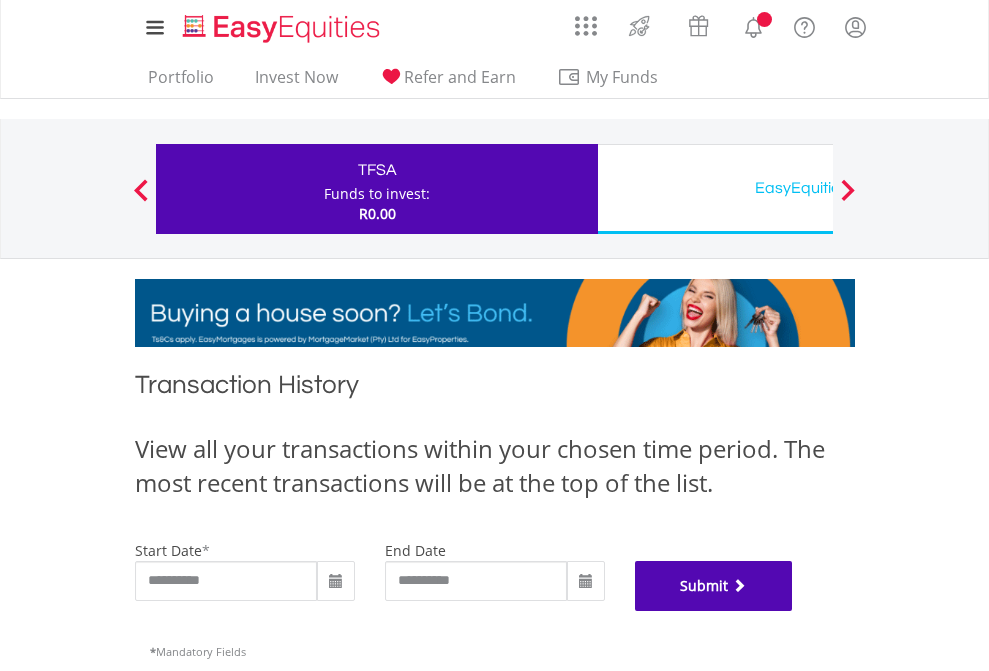 click on "Submit" at bounding box center [714, 586] 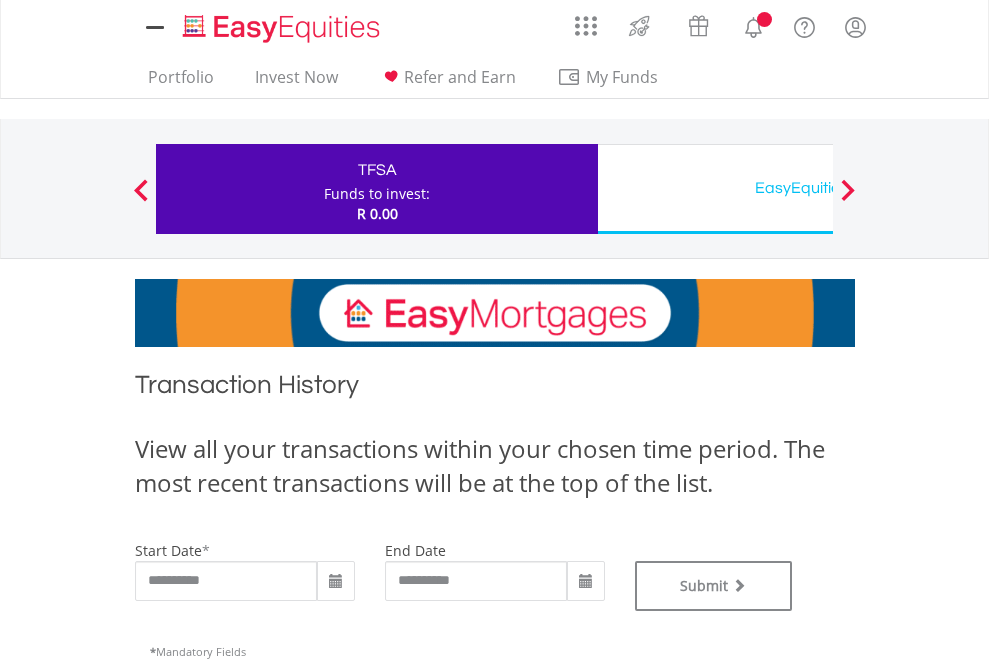scroll, scrollTop: 0, scrollLeft: 0, axis: both 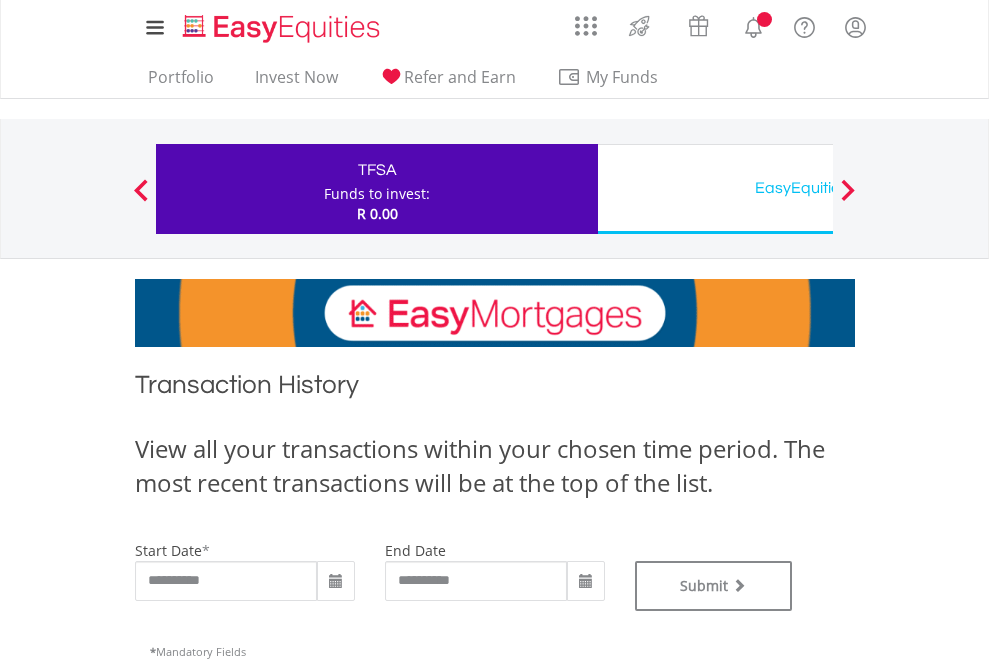 click on "EasyEquities USD" at bounding box center [818, 188] 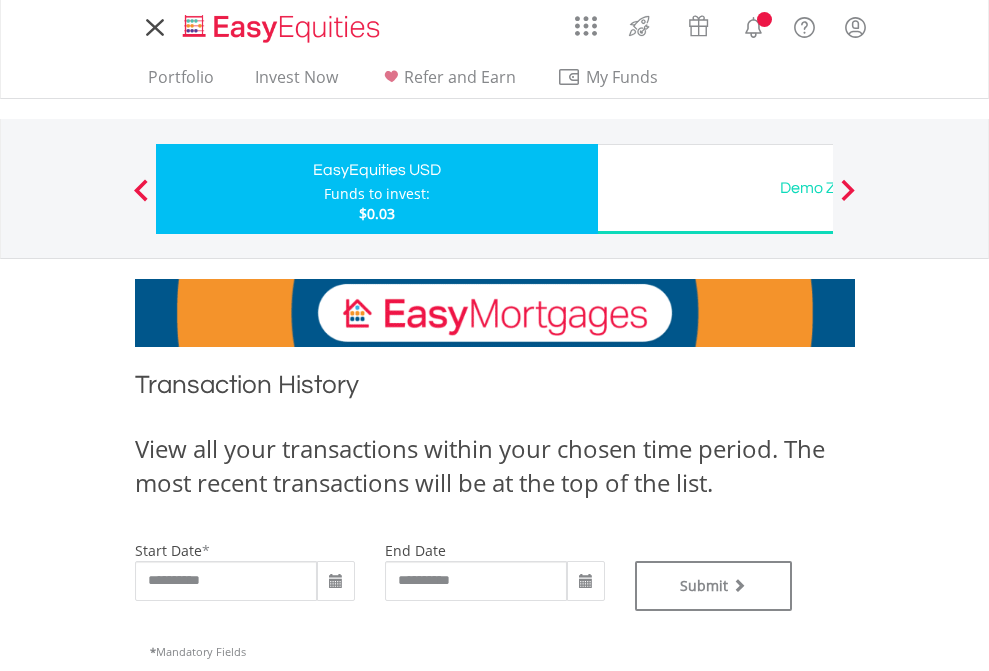 type on "**********" 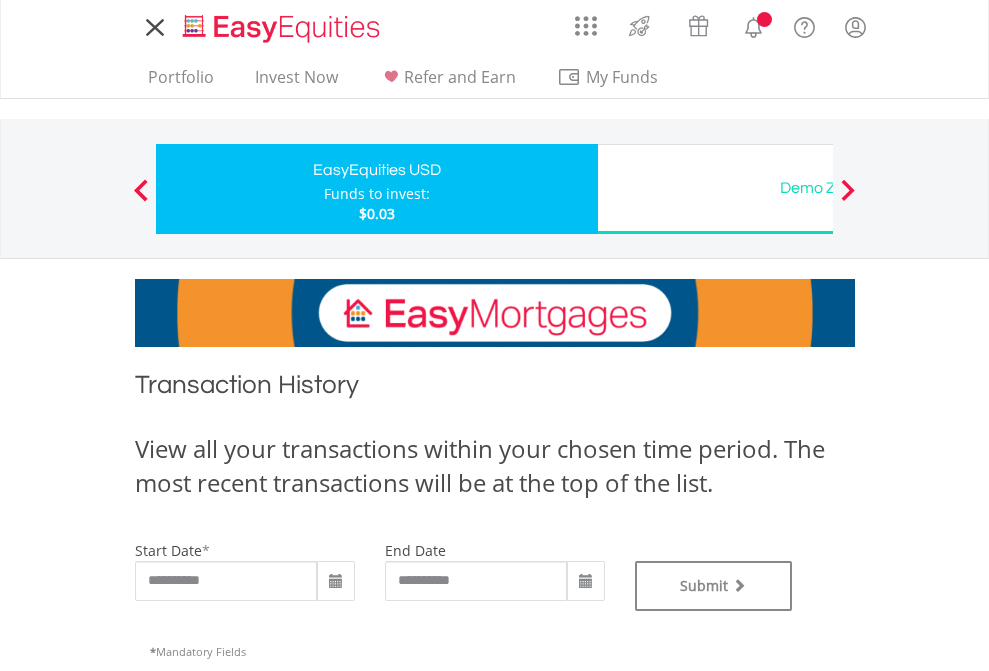 scroll, scrollTop: 0, scrollLeft: 0, axis: both 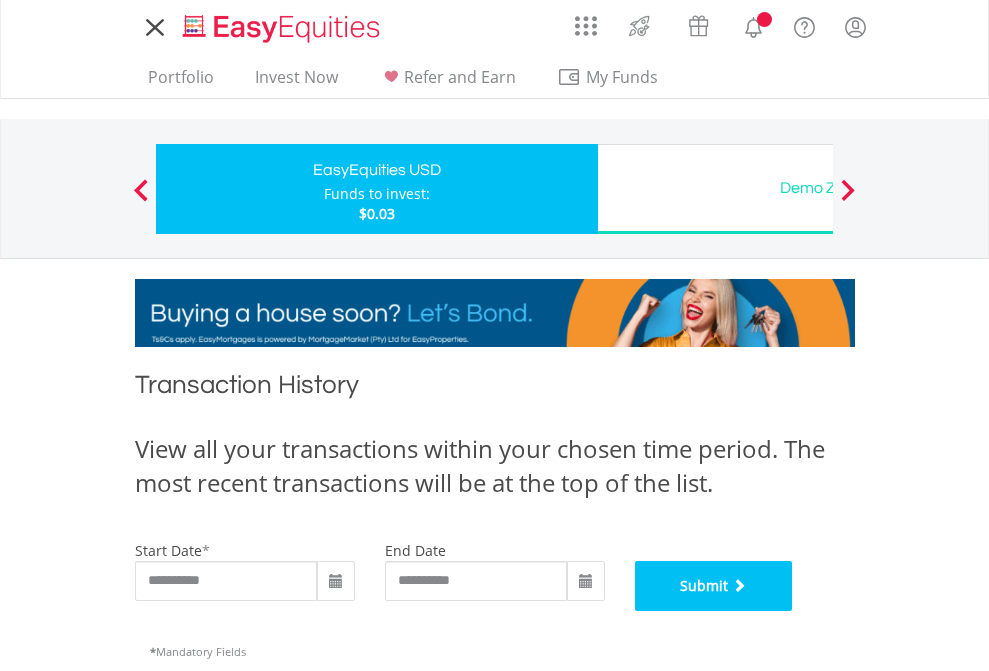 click on "Submit" at bounding box center [714, 586] 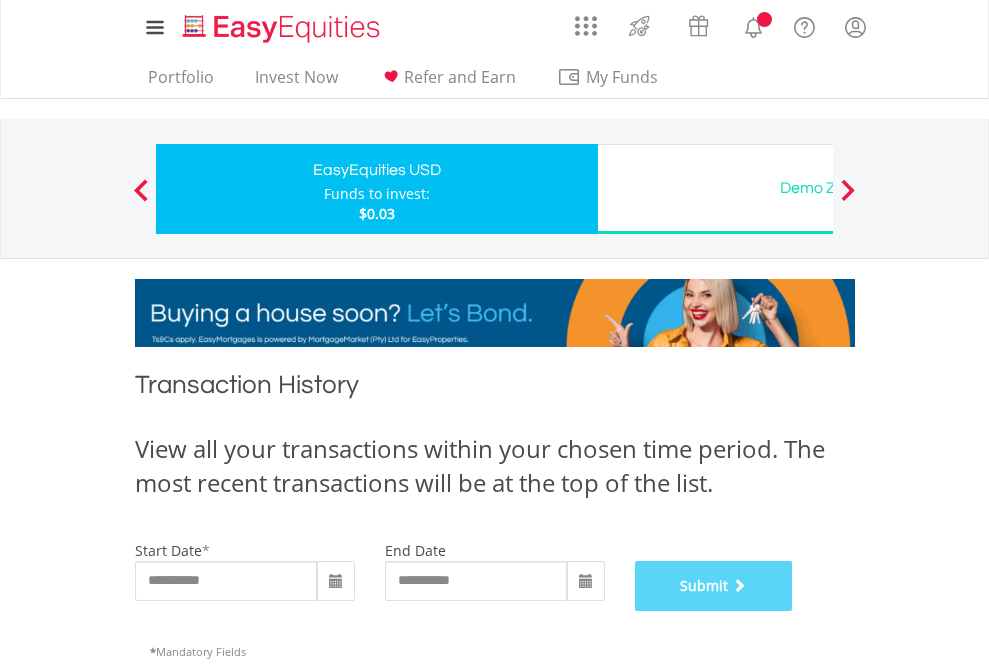 scroll, scrollTop: 811, scrollLeft: 0, axis: vertical 